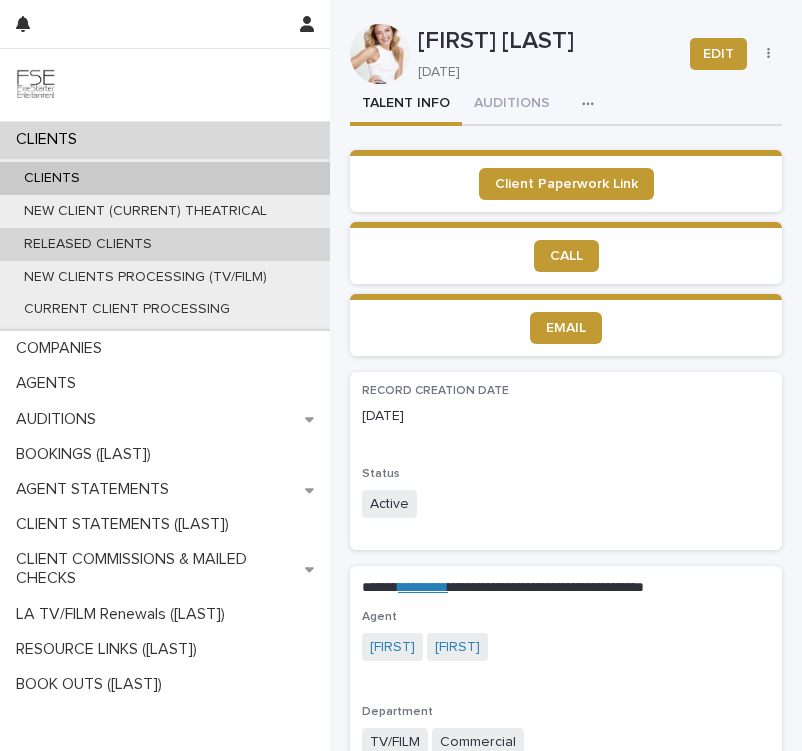 scroll, scrollTop: 0, scrollLeft: 0, axis: both 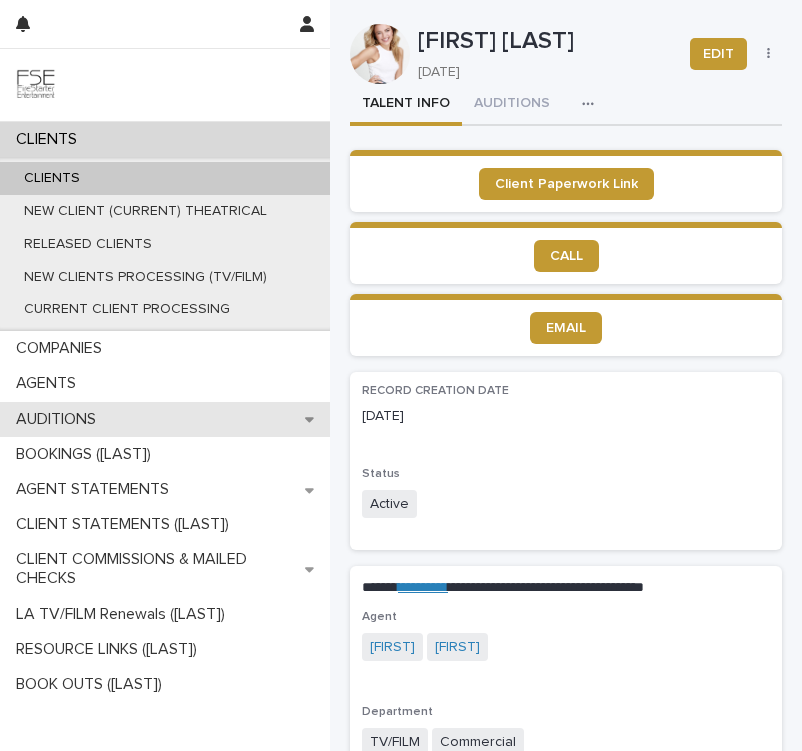 click on "AUDITIONS" at bounding box center (165, 419) 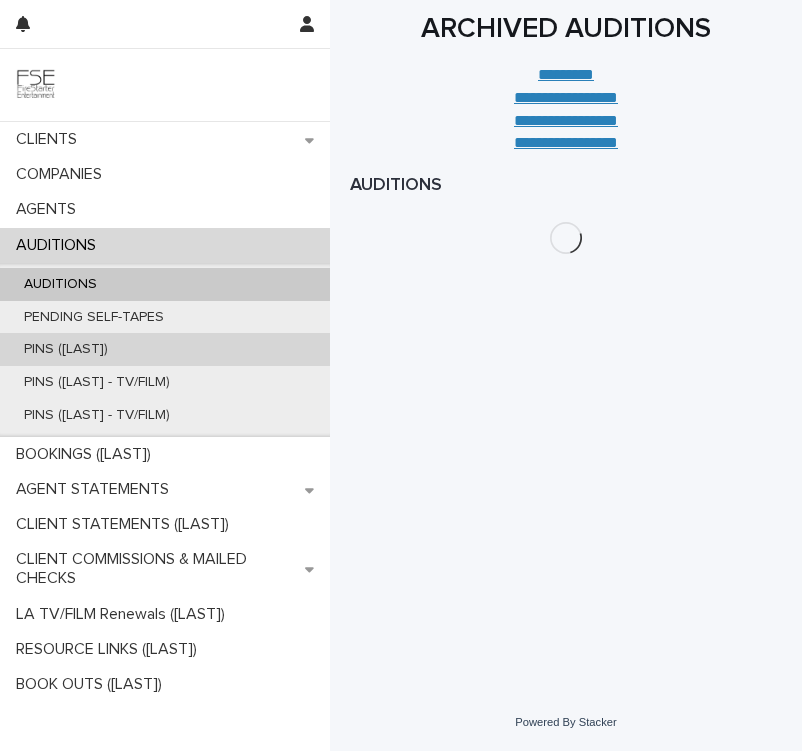 click on "PINS ([LAST])" at bounding box center (66, 349) 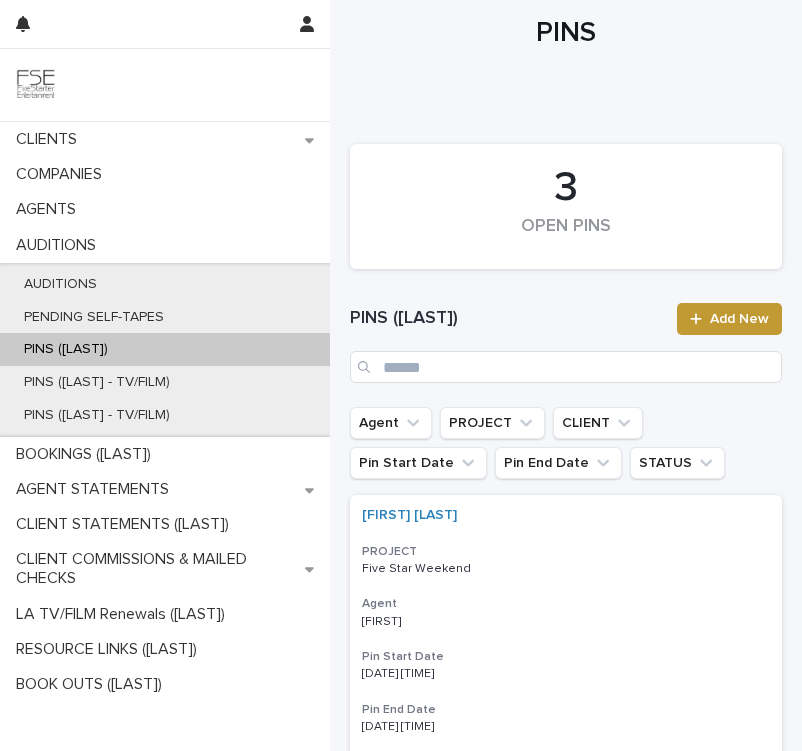 scroll, scrollTop: 69, scrollLeft: 0, axis: vertical 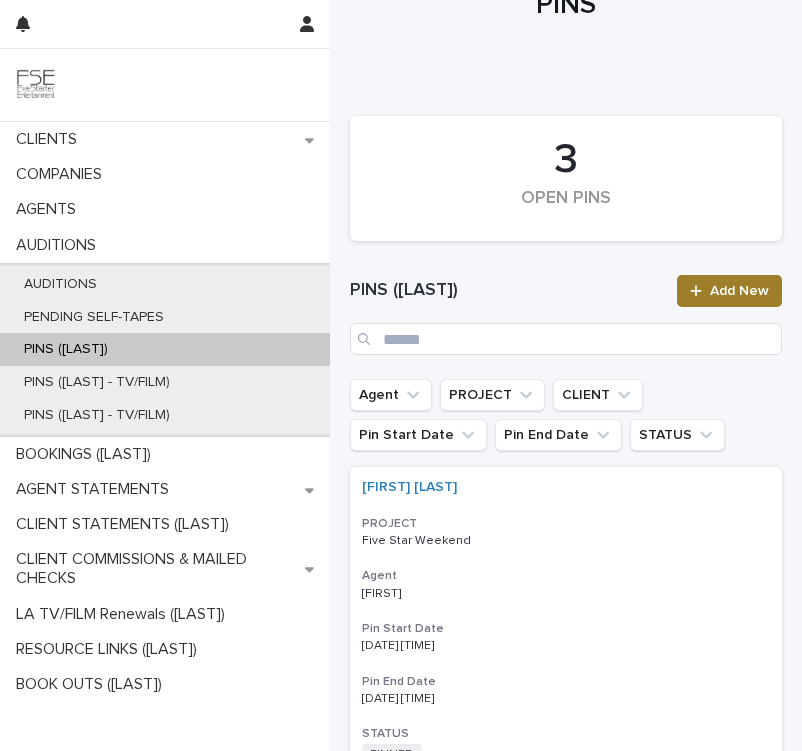 click on "Add New" at bounding box center (729, 291) 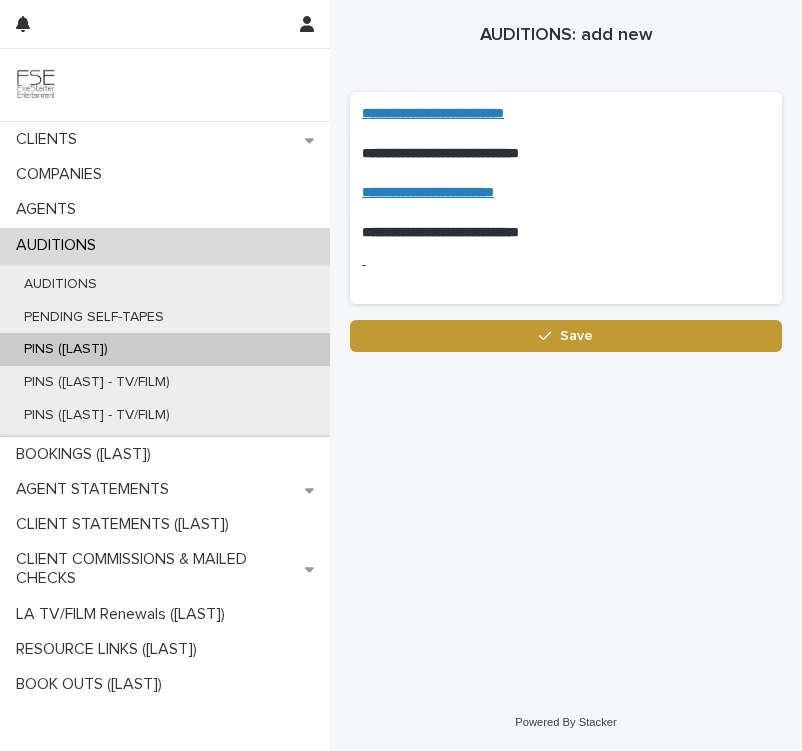 scroll, scrollTop: 0, scrollLeft: 0, axis: both 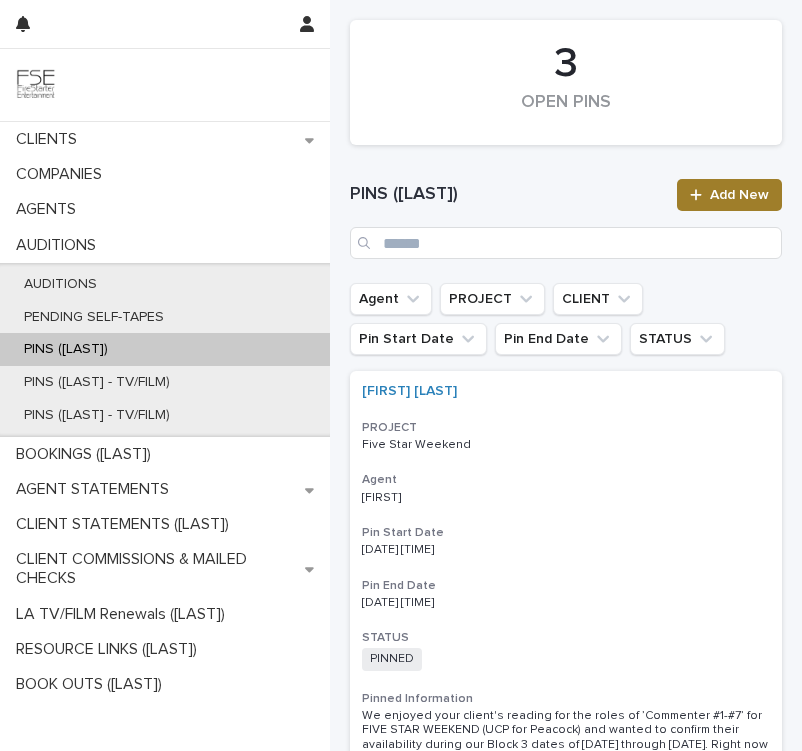 click on "Add New" at bounding box center [739, 195] 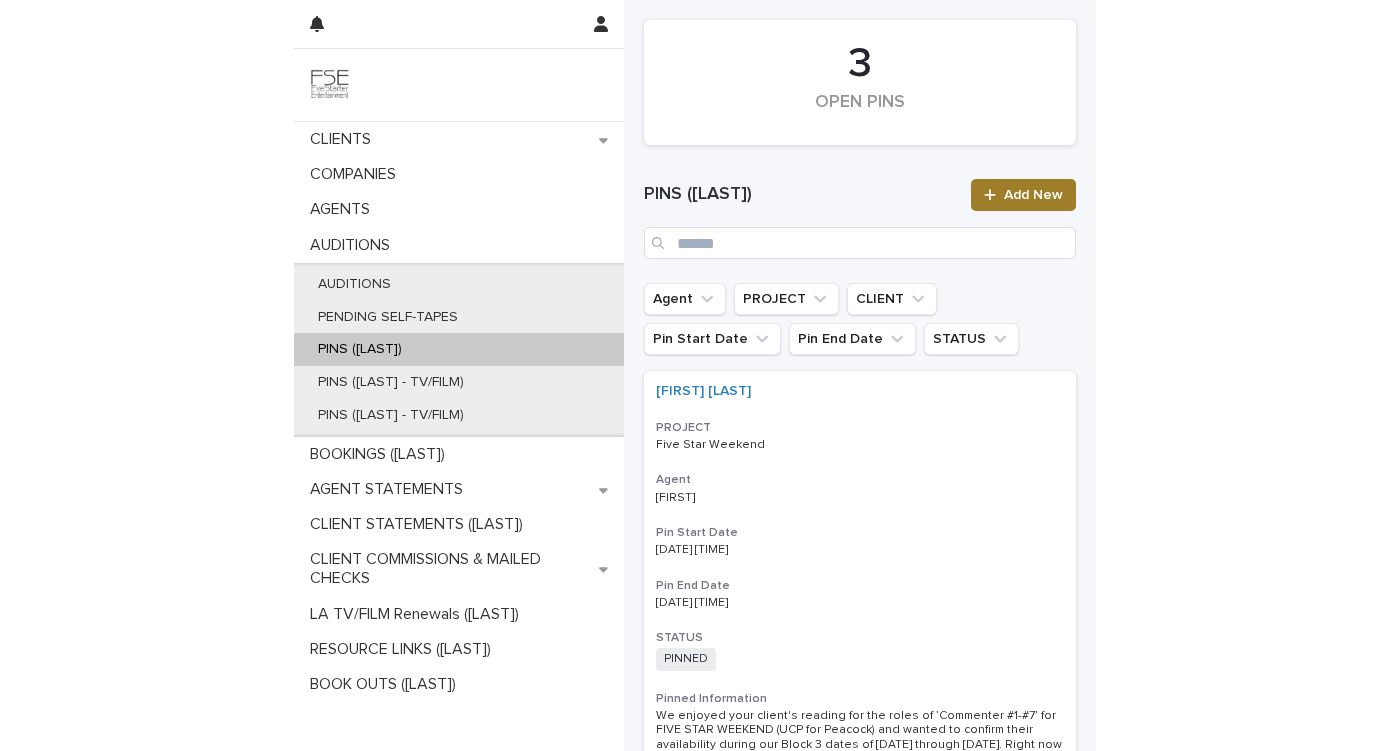 scroll, scrollTop: 0, scrollLeft: 0, axis: both 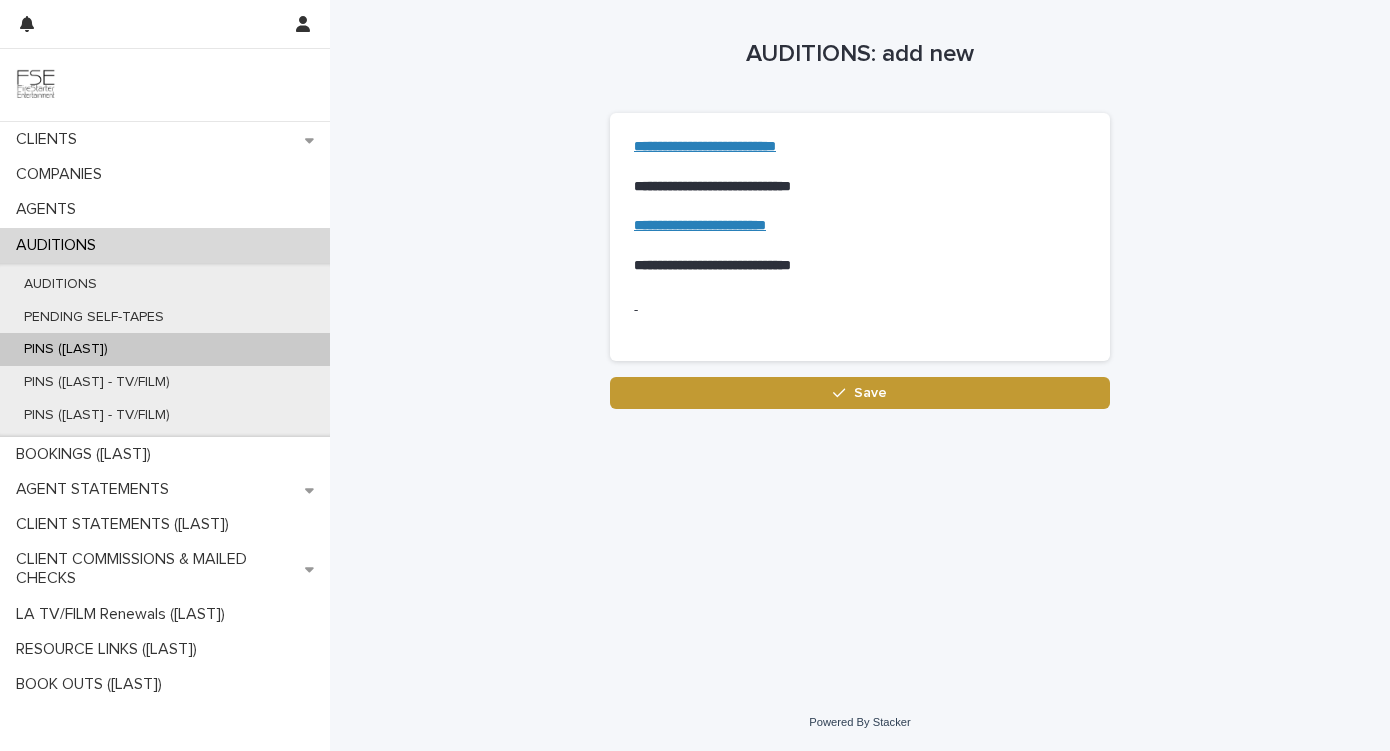 click on "PINS (RACHEL)" at bounding box center (66, 349) 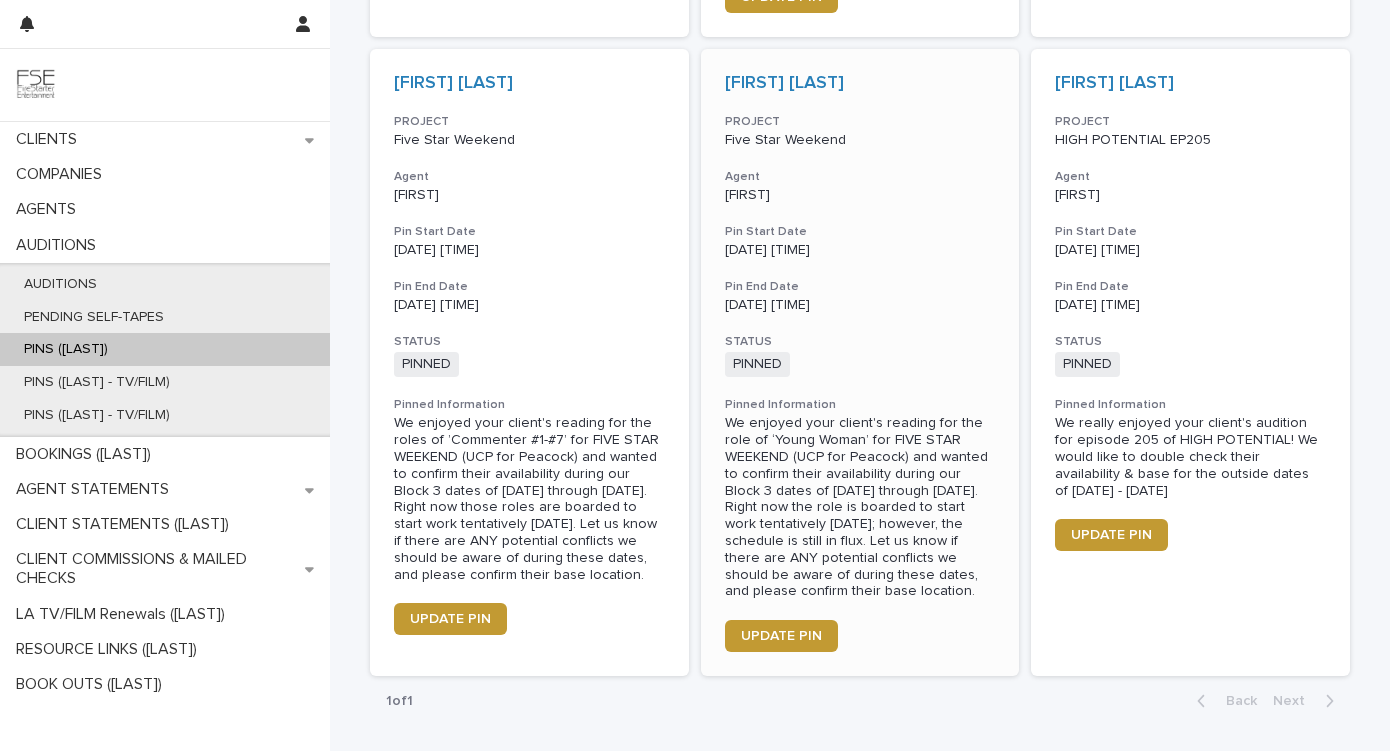 scroll, scrollTop: 1194, scrollLeft: 0, axis: vertical 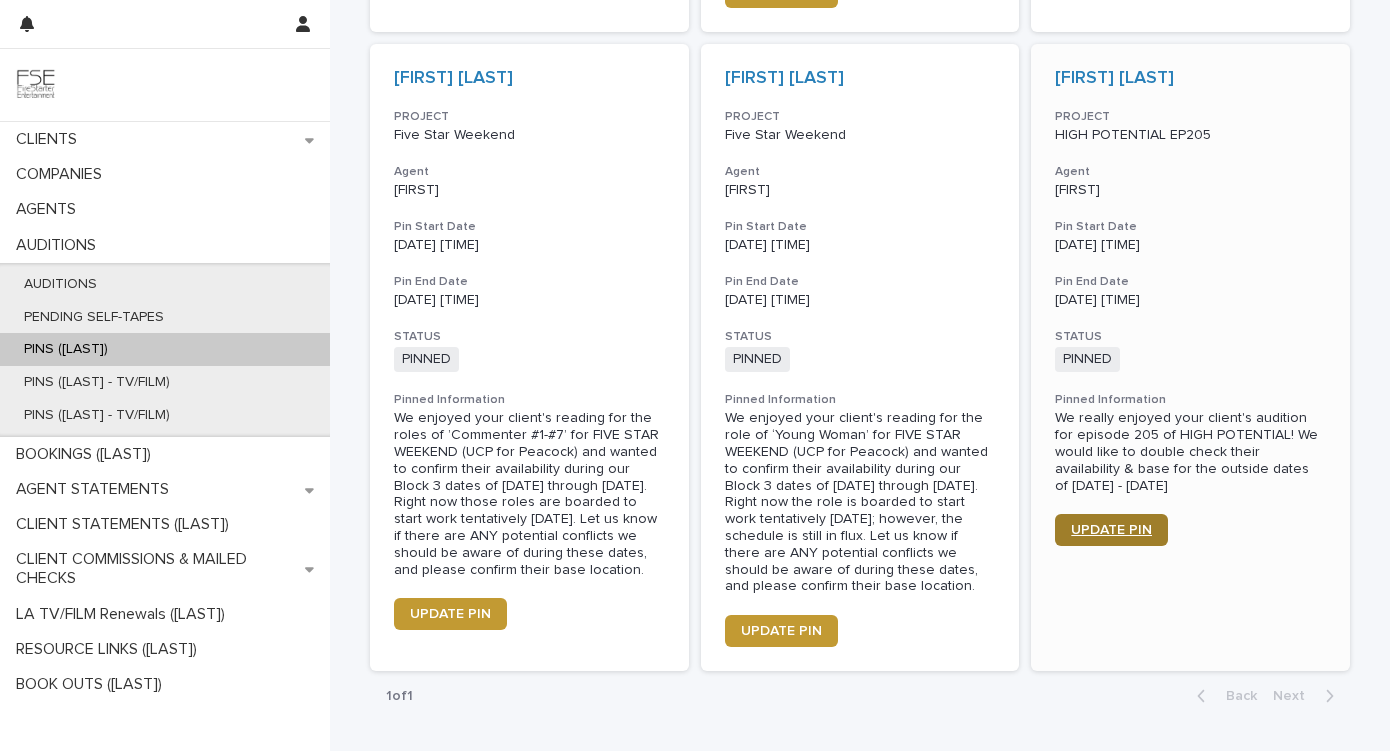 click on "UPDATE PIN" at bounding box center (1111, 530) 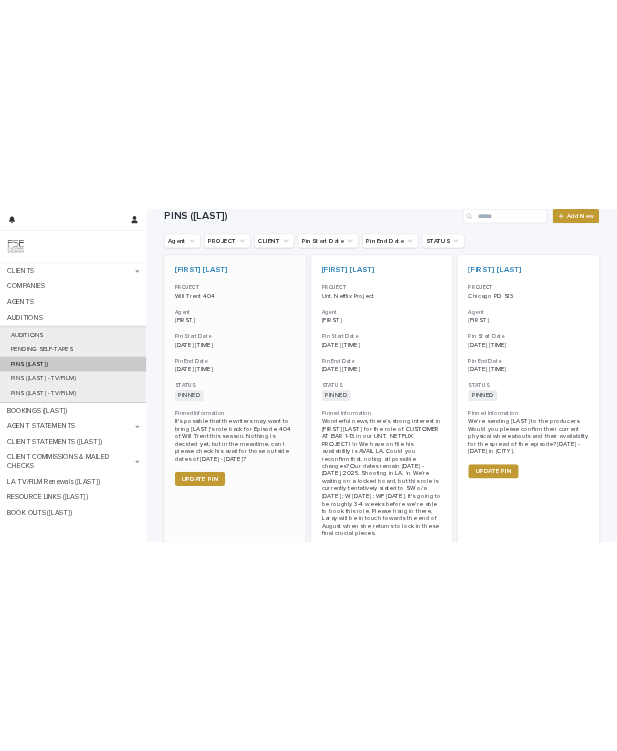 scroll, scrollTop: 0, scrollLeft: 0, axis: both 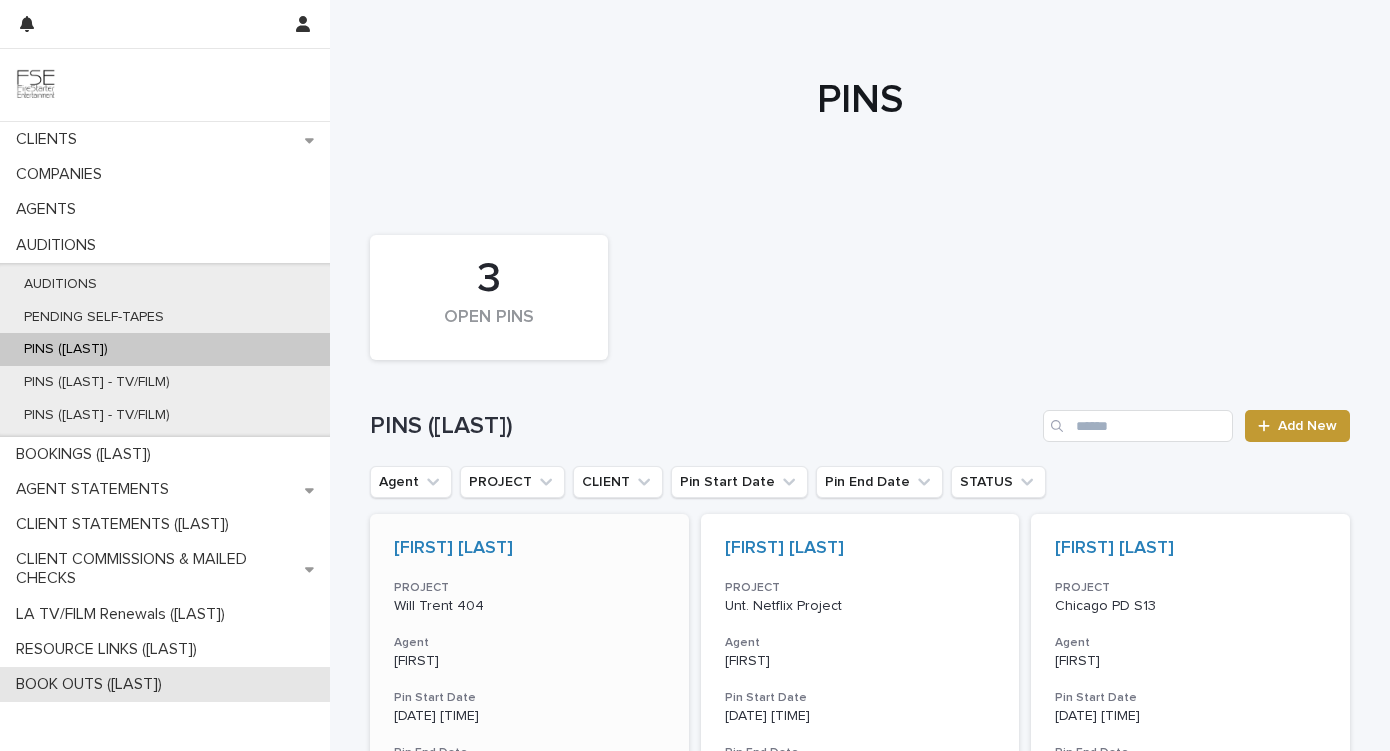 click on "BOOK OUTS ([FIRST])" at bounding box center [93, 684] 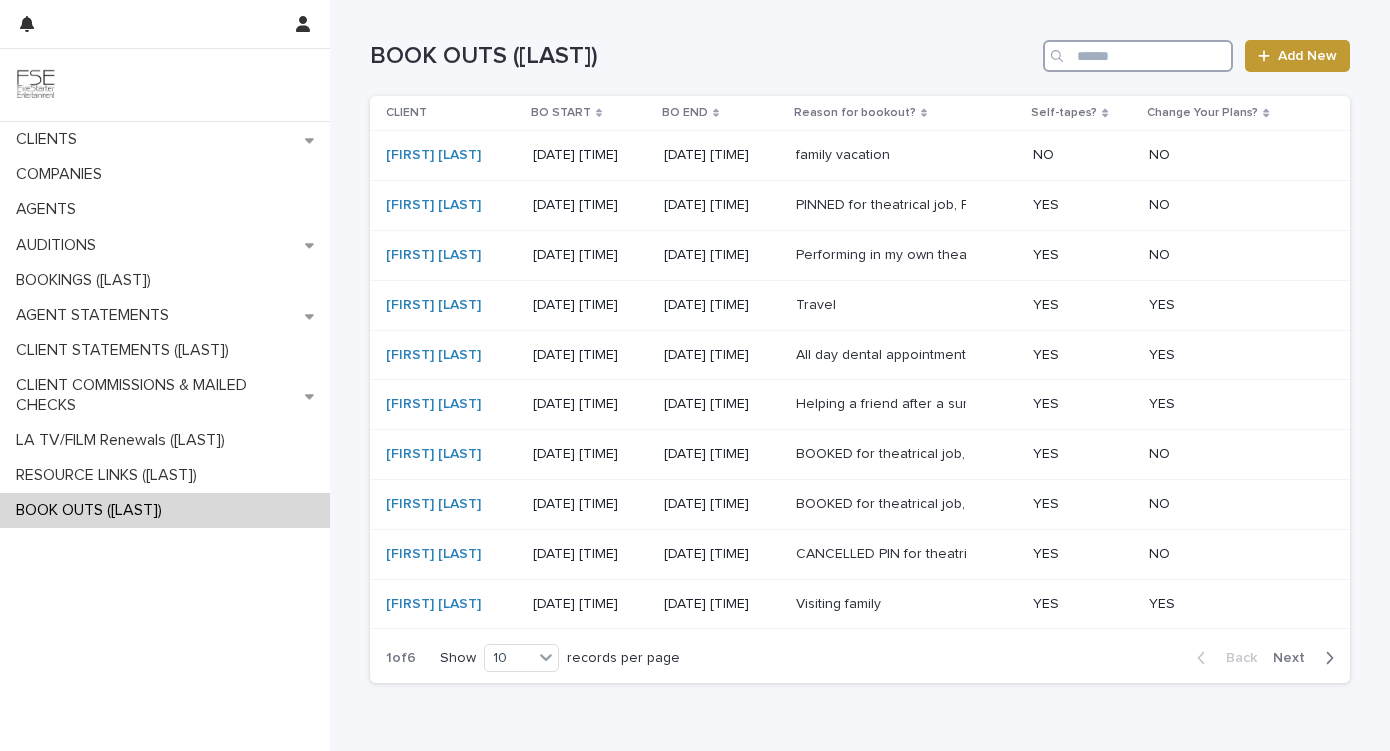 click at bounding box center (1138, 56) 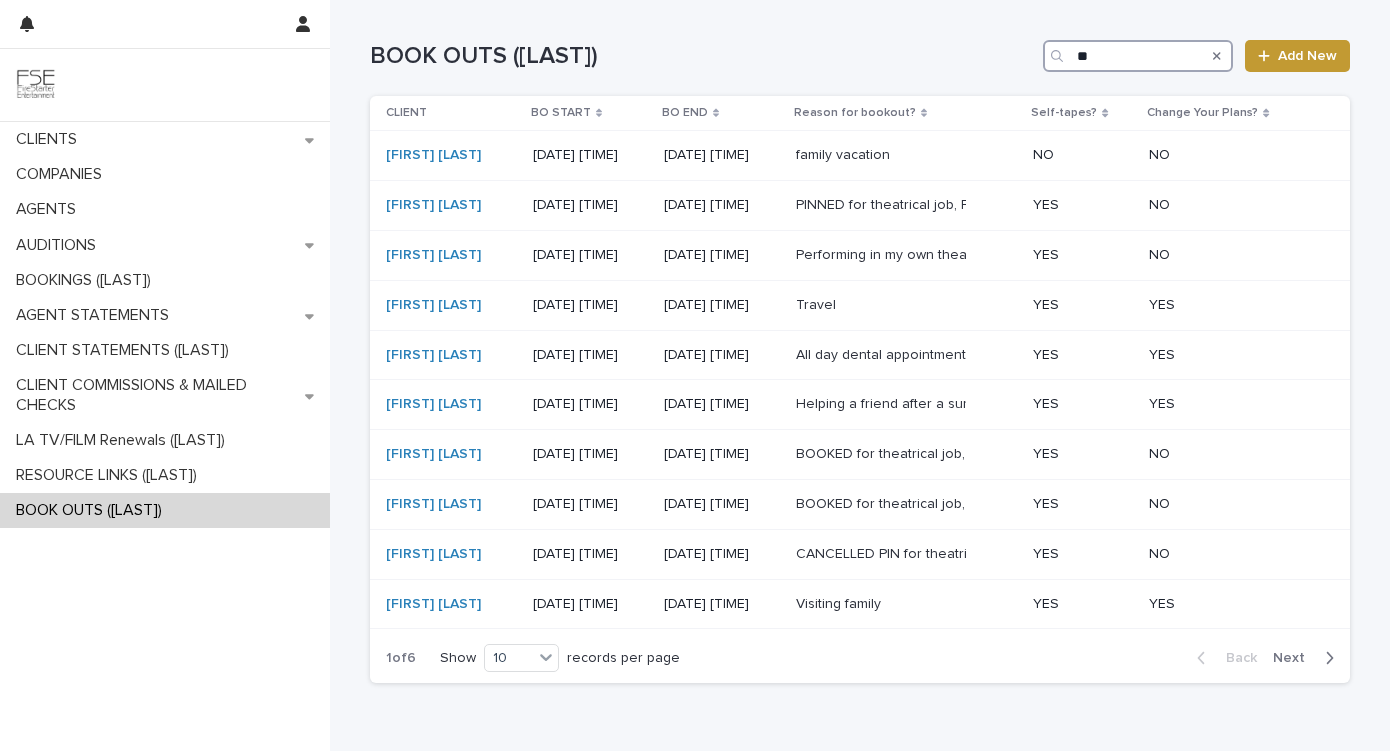 type on "*" 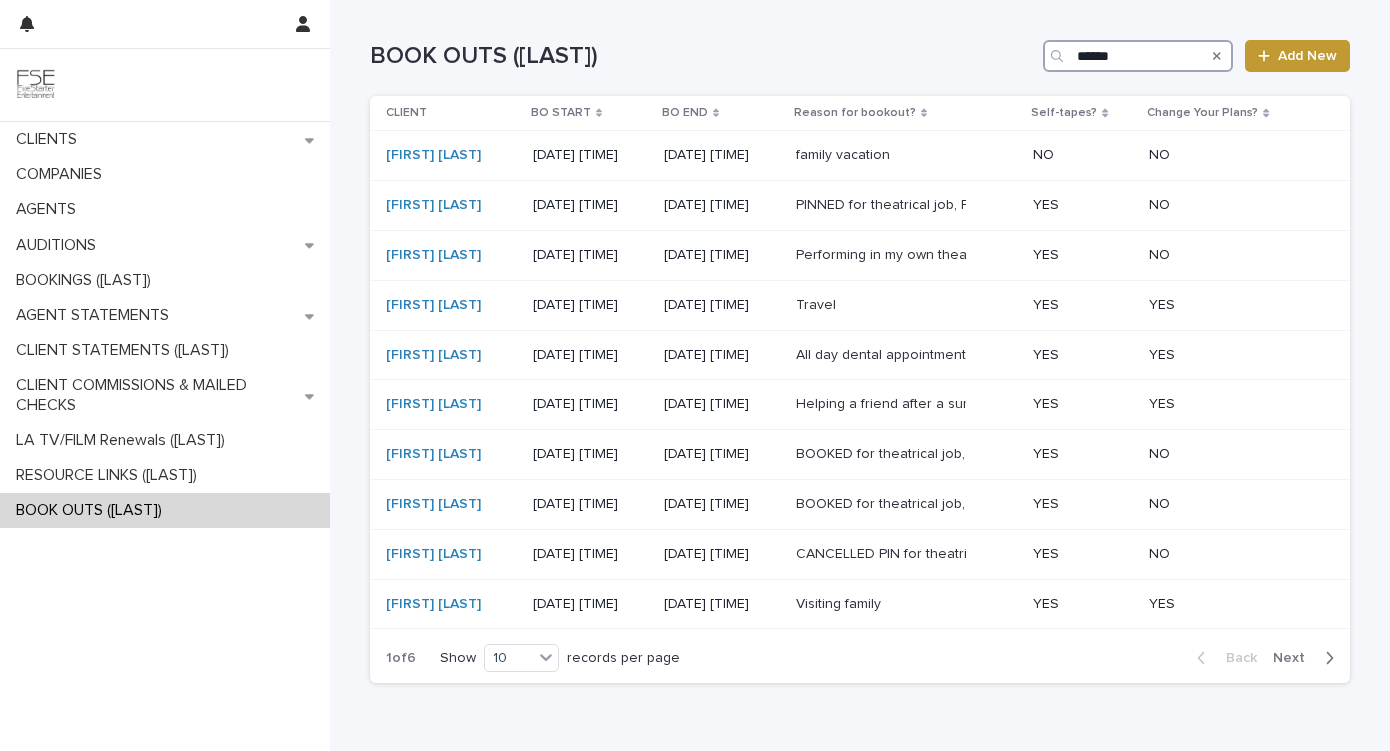 type on "******" 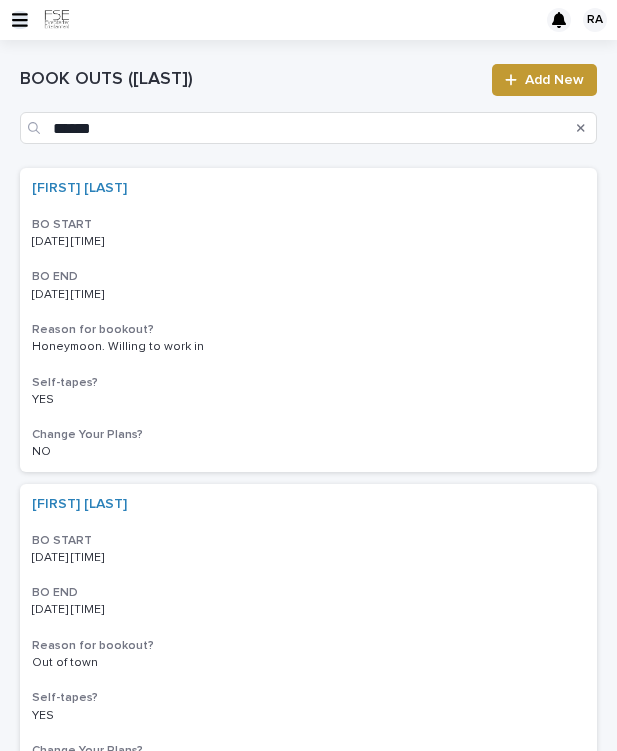 click 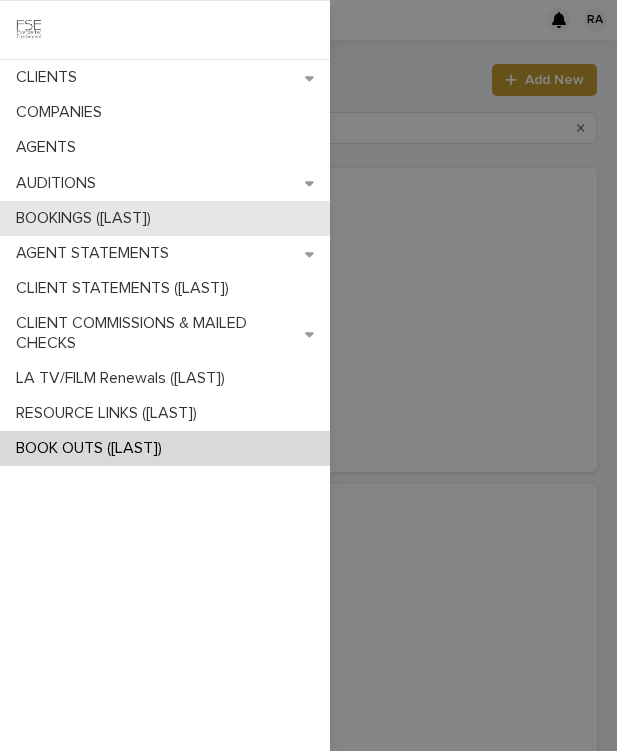 click on "BOOKINGS ([FIRST])" at bounding box center (87, 218) 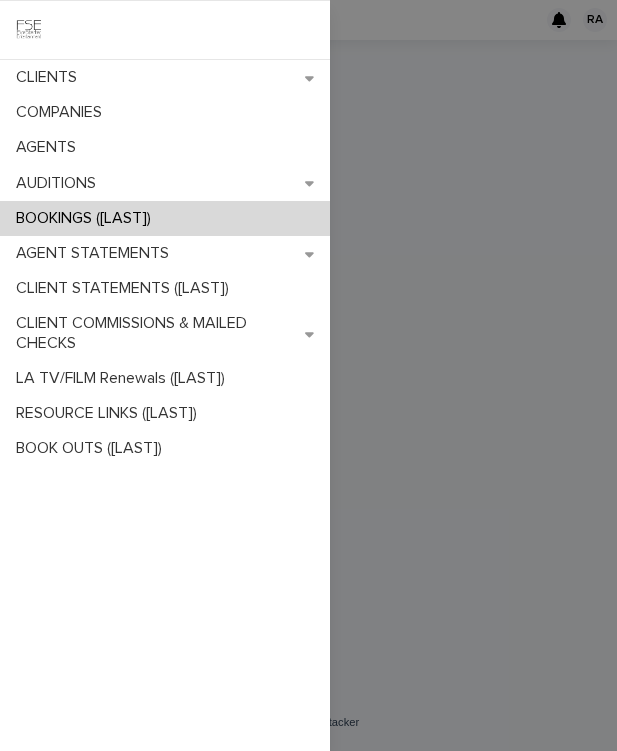 click on "CLIENTS COMPANIES AGENTS AUDITIONS BOOKINGS (Rachel) AGENT STATEMENTS CLIENT STATEMENTS (Rachel) CLIENT COMMISSIONS & MAILED CHECKS LA TV/FILM Renewals (Rachel) RESOURCE LINKS (Rachel) BOOK OUTS (Rachel)" at bounding box center (308, 375) 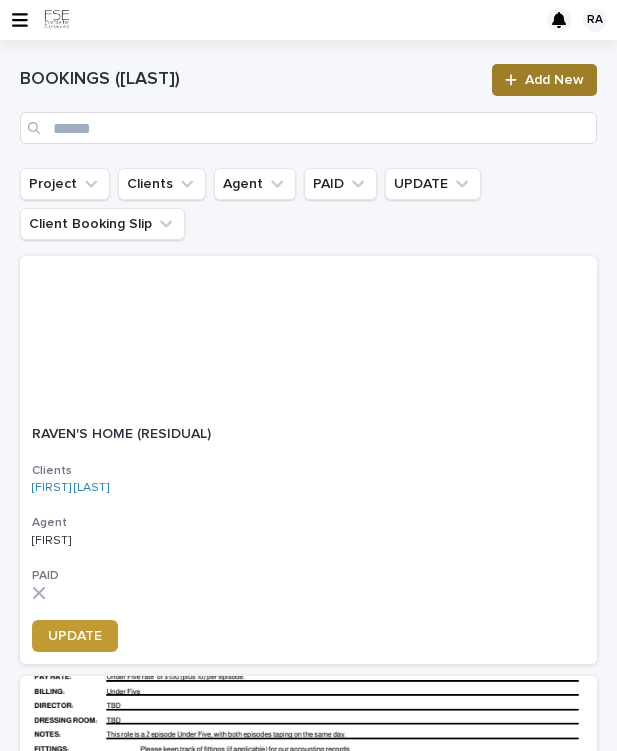 click on "Add New" at bounding box center (544, 80) 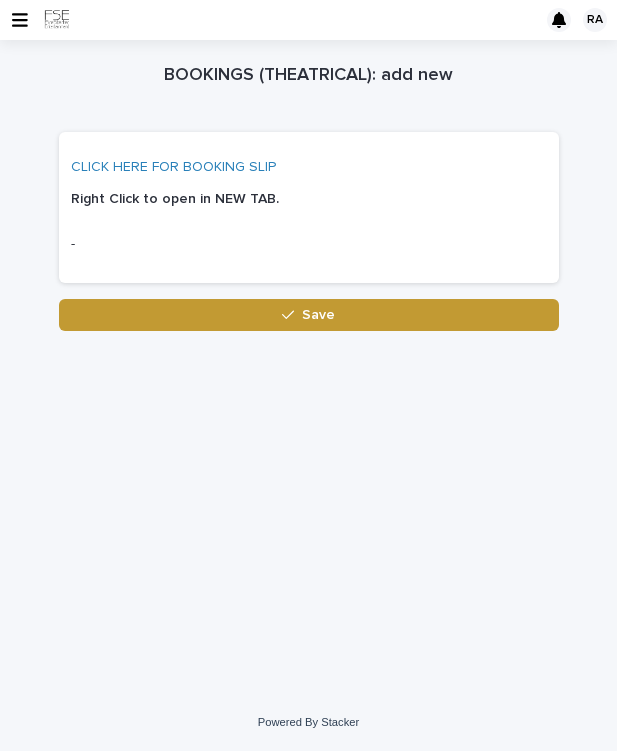 click on "CLICK HERE FOR BOOKING SLIP" at bounding box center (173, 167) 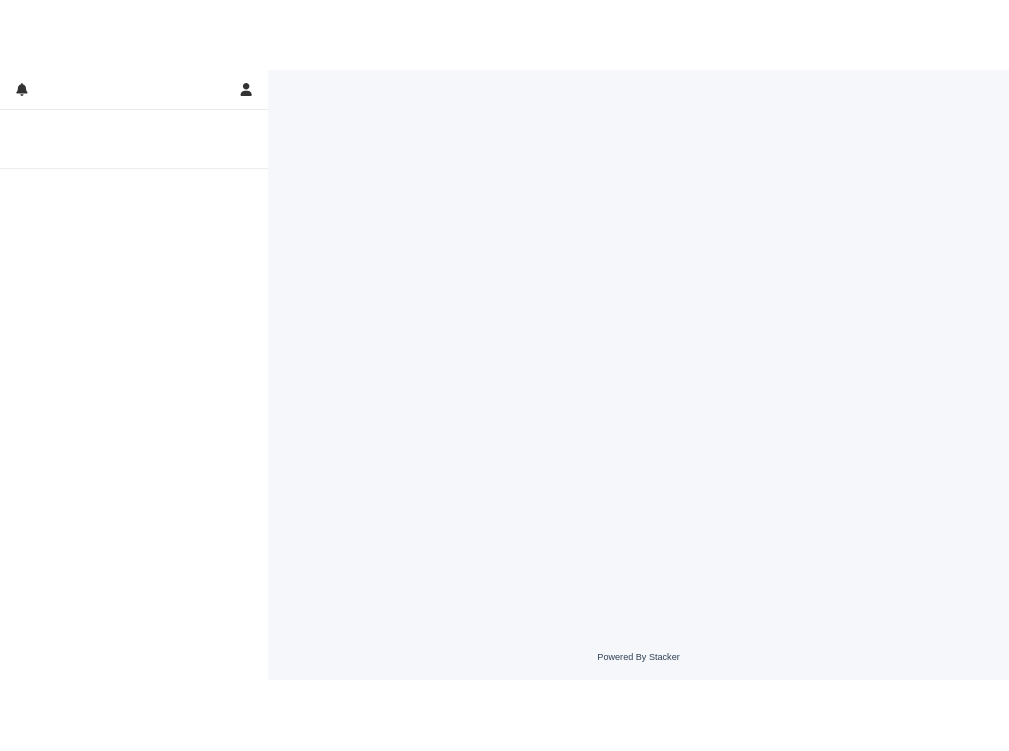 scroll, scrollTop: 0, scrollLeft: 0, axis: both 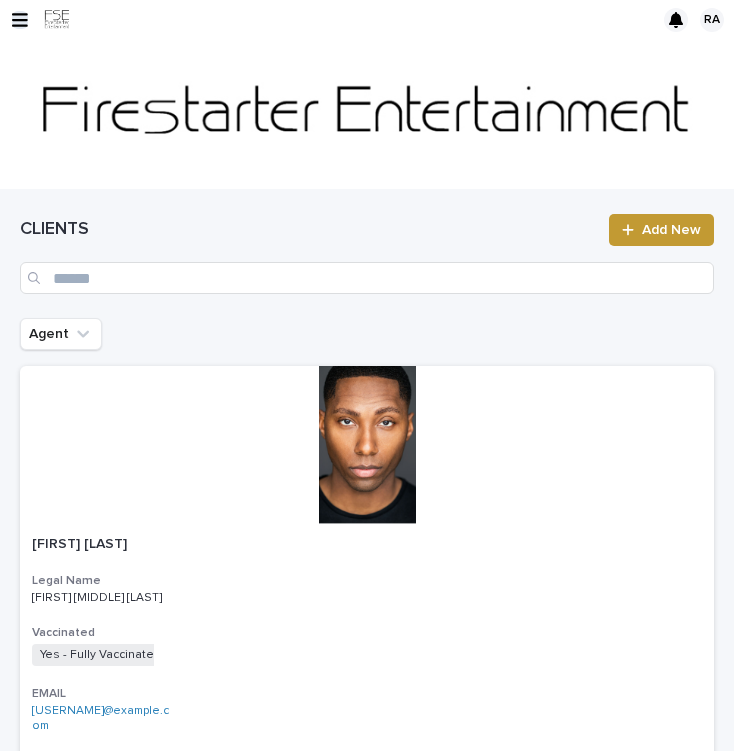 click 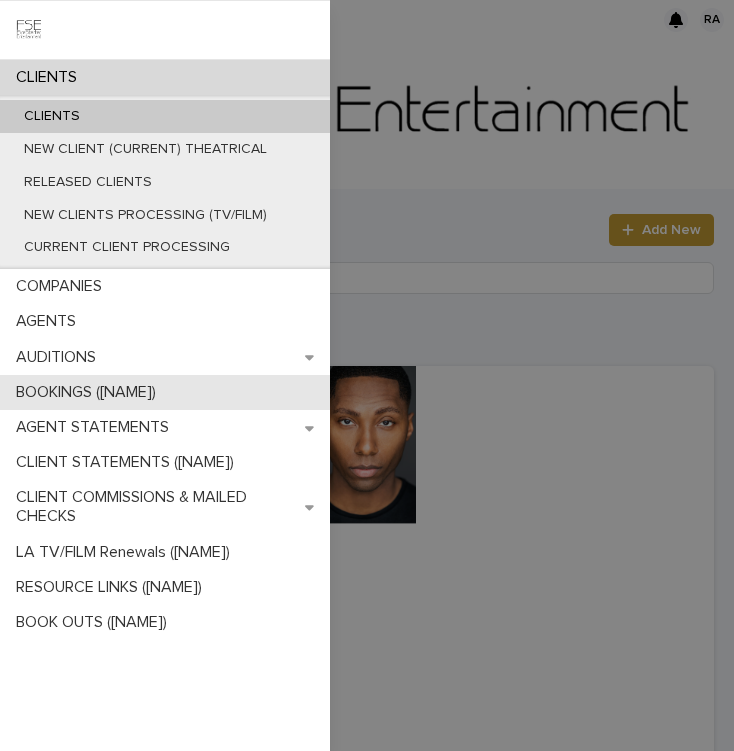 click on "BOOKINGS ([FIRST])" at bounding box center [90, 392] 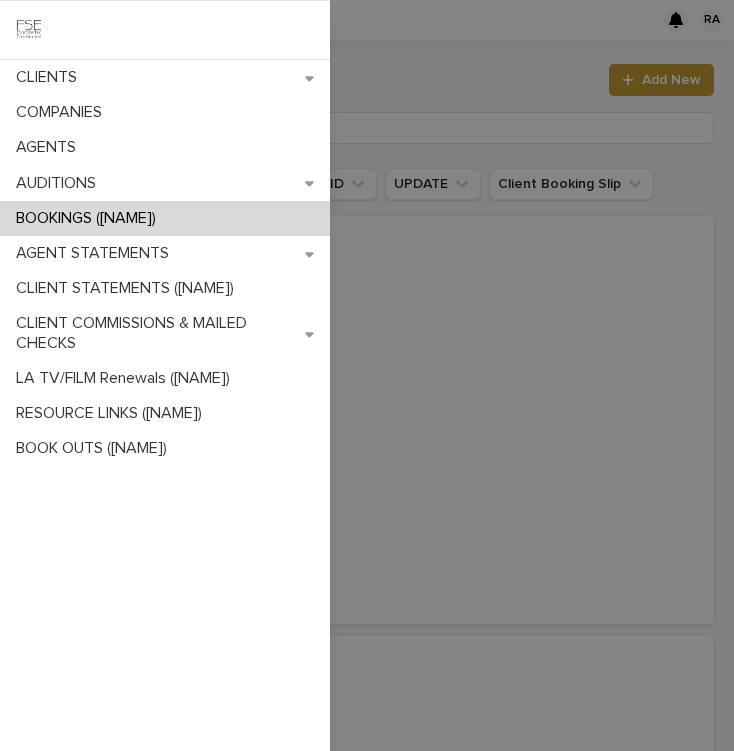click on "CLIENTS COMPANIES AGENTS AUDITIONS BOOKINGS (Rachel) AGENT STATEMENTS CLIENT STATEMENTS (Rachel) CLIENT COMMISSIONS & MAILED CHECKS LA TV/FILM Renewals (Rachel) RESOURCE LINKS (Rachel) BOOK OUTS (Rachel)" at bounding box center (367, 375) 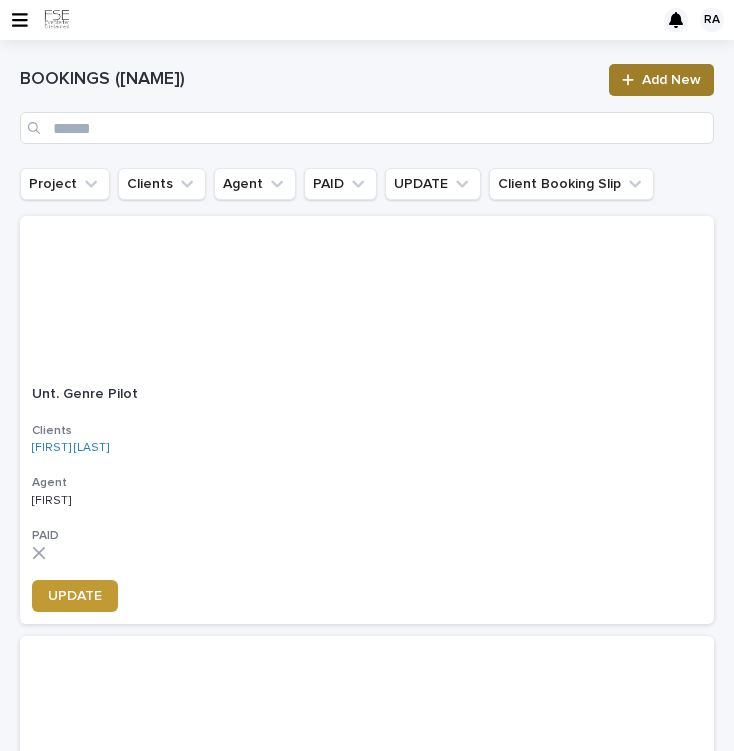 click on "Add New" at bounding box center (661, 80) 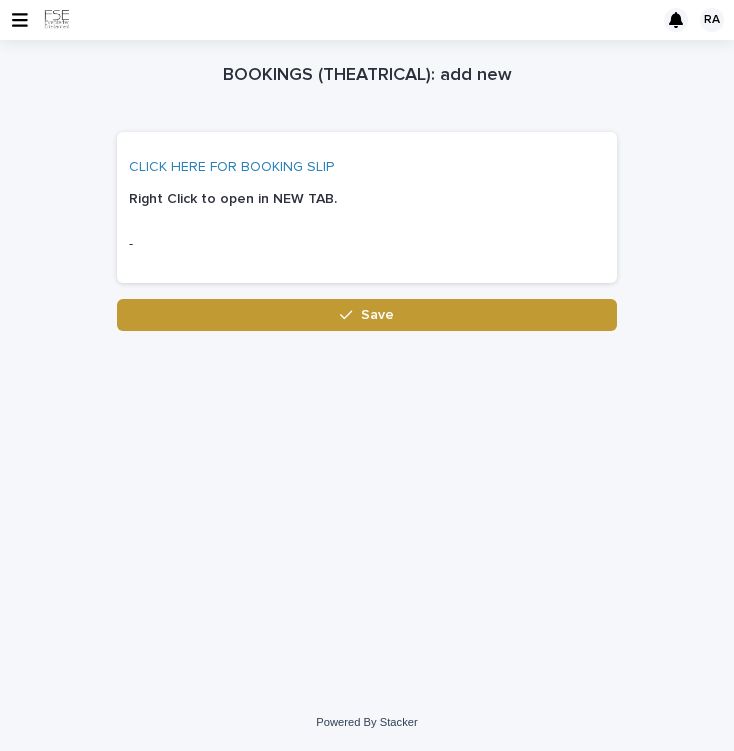 click on "CLICK HERE FOR BOOKING SLIP" at bounding box center (231, 167) 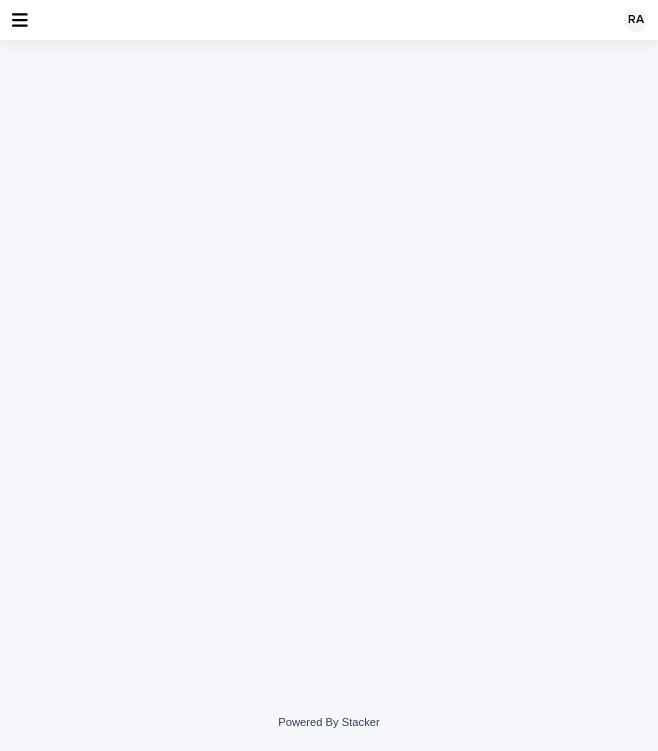 scroll, scrollTop: 0, scrollLeft: 0, axis: both 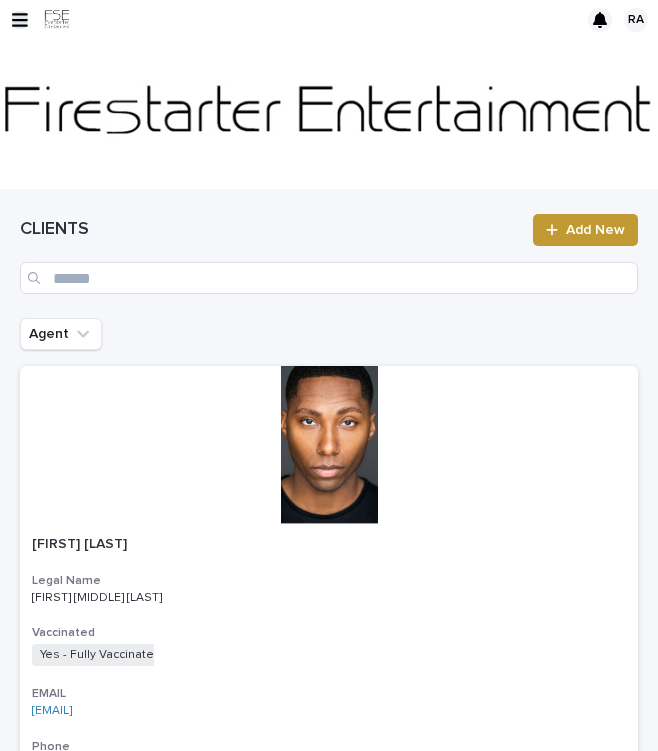 click 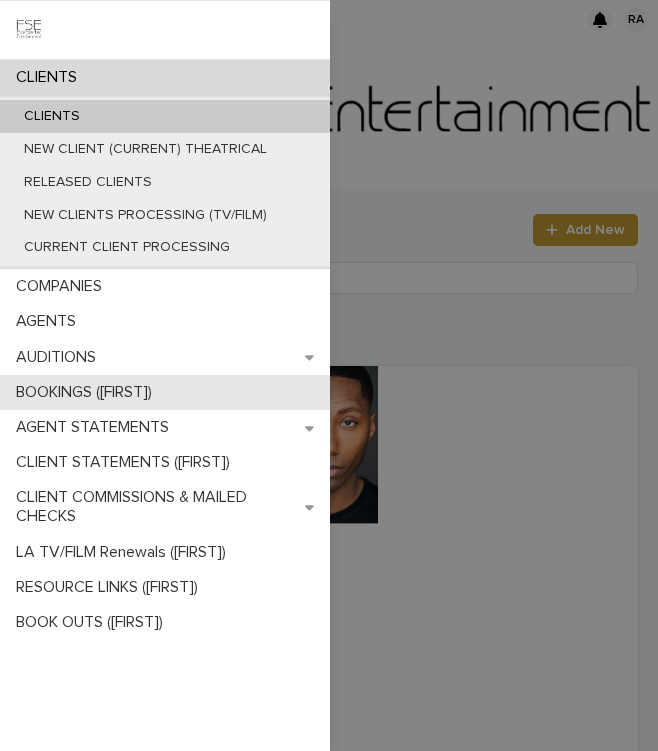 click on "BOOKINGS ([FIRST])" at bounding box center [88, 392] 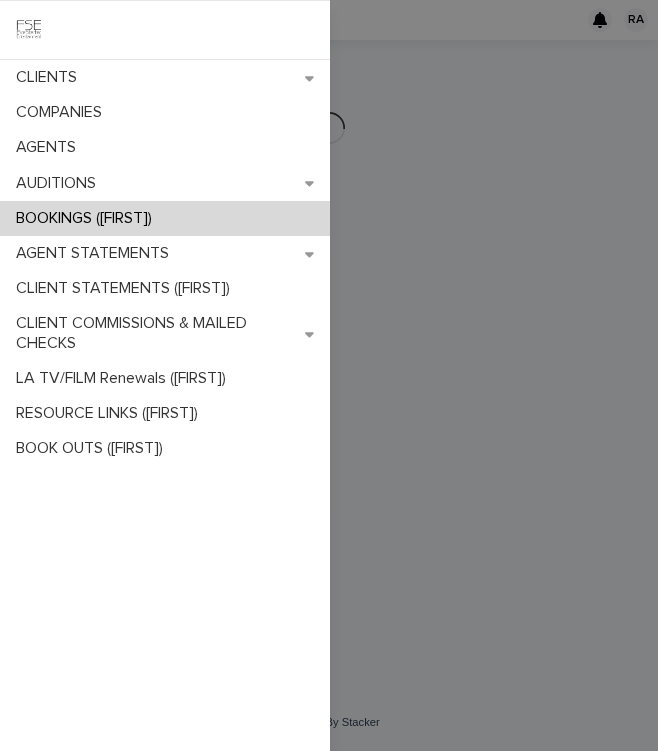 click on "CLIENTS COMPANIES AGENTS AUDITIONS BOOKINGS ([FIRST]) AGENT STATEMENTS CLIENT STATEMENTS ([FIRST]) CLIENT COMMISSIONS & MAILED CHECKS LA TV/FILM Renewals ([FIRST]) RESOURCE LINKS ([FIRST]) BOOK OUTS ([FIRST])" at bounding box center (329, 375) 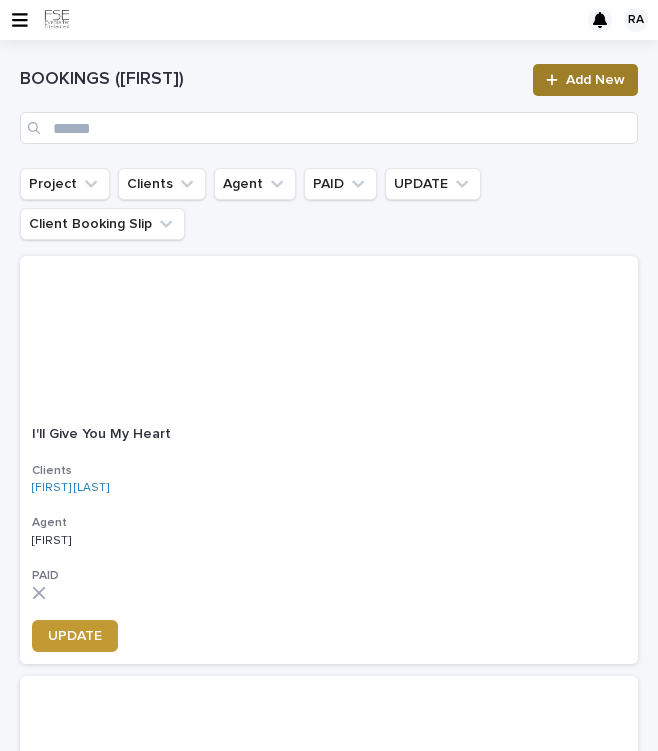 click on "Add New" at bounding box center [595, 80] 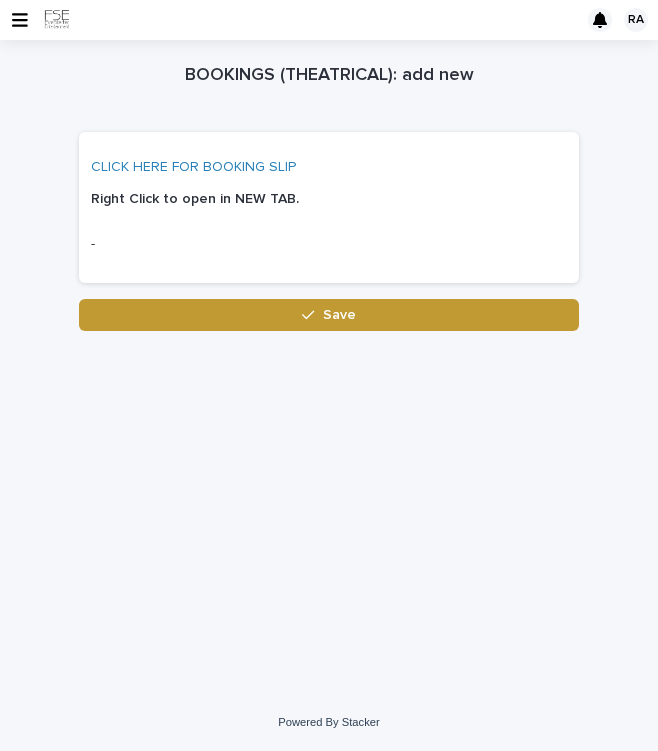 click on "CLICK HERE FOR BOOKING SLIP" at bounding box center (193, 167) 